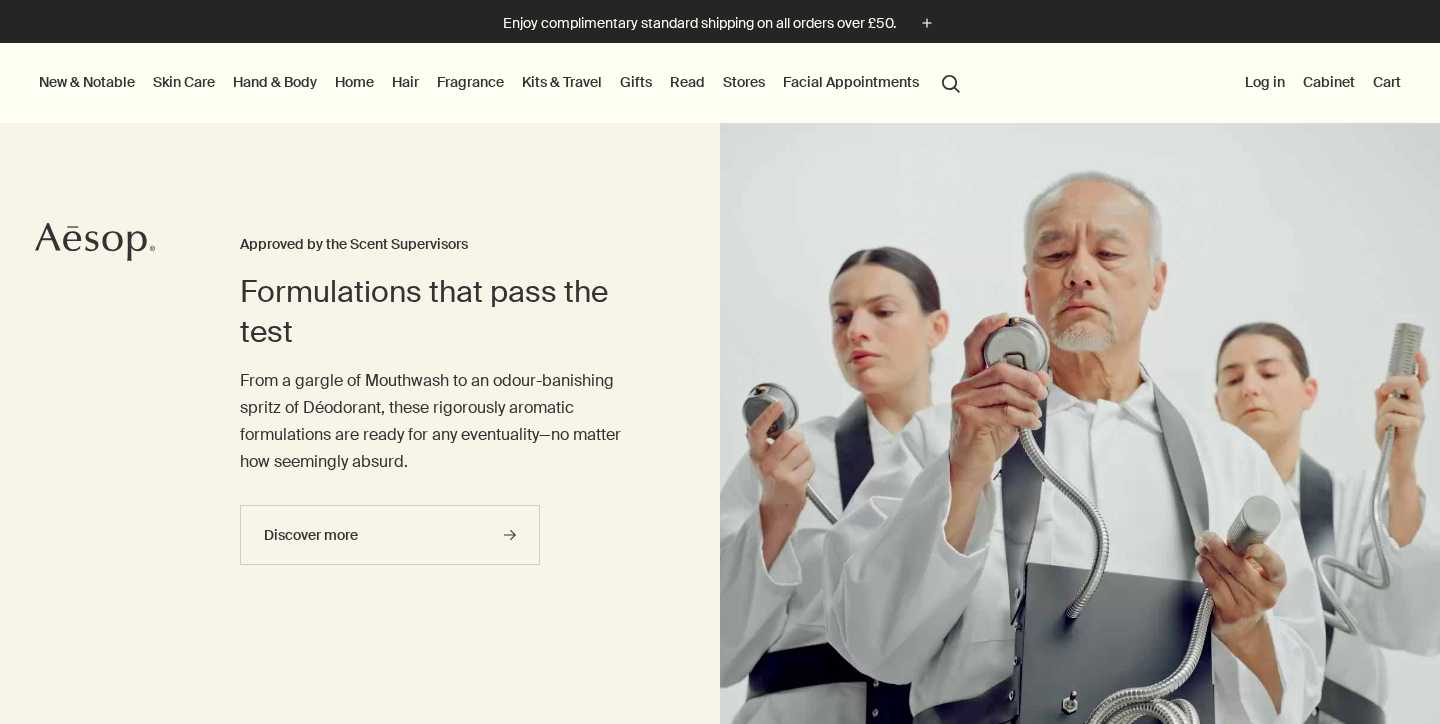 scroll, scrollTop: 181, scrollLeft: 0, axis: vertical 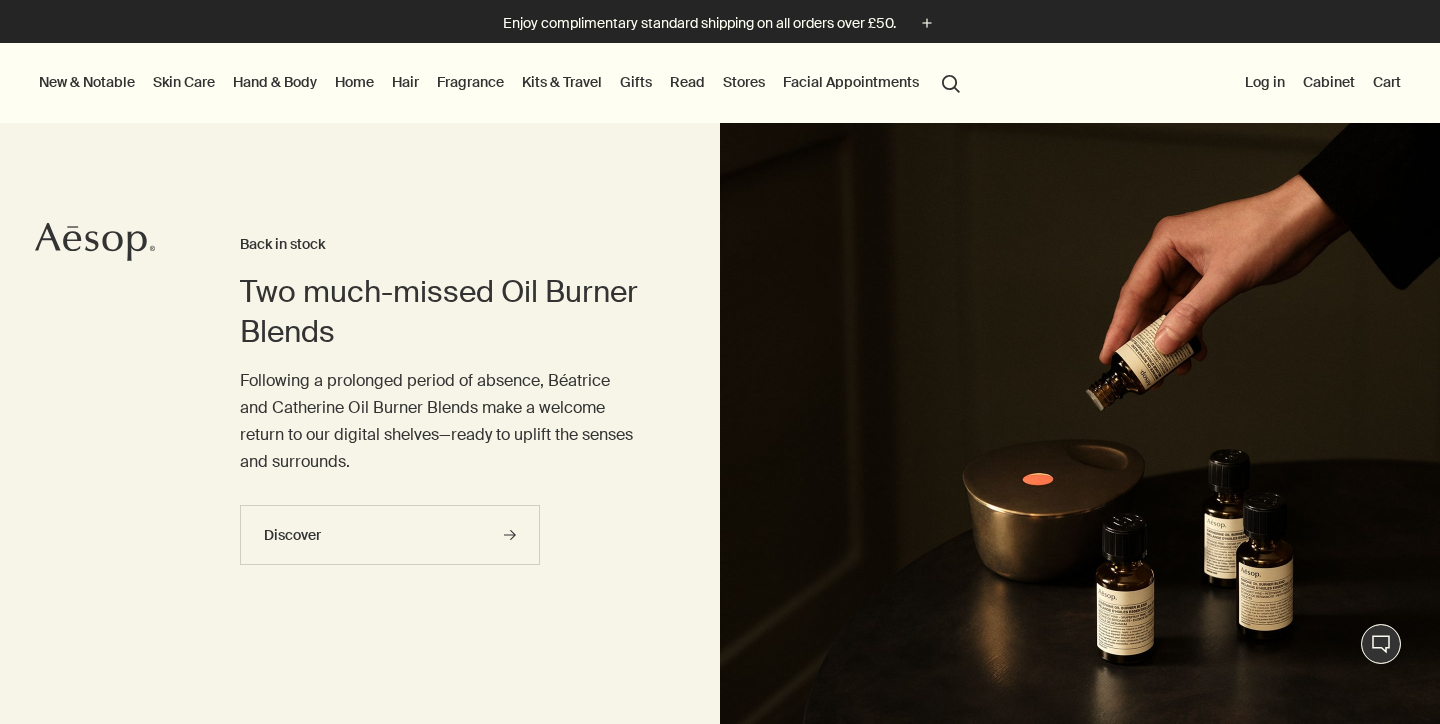 click on "Fragrance" at bounding box center (470, 82) 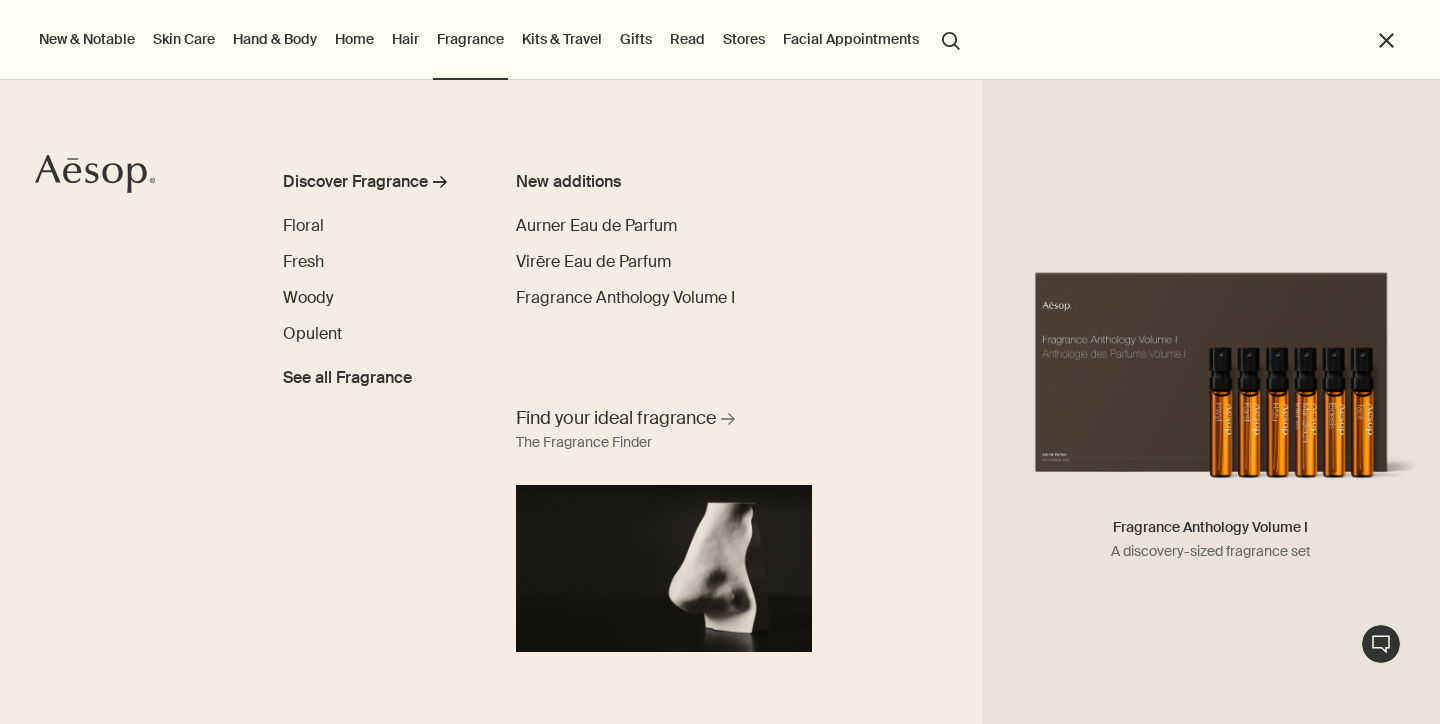click at bounding box center [1211, 369] 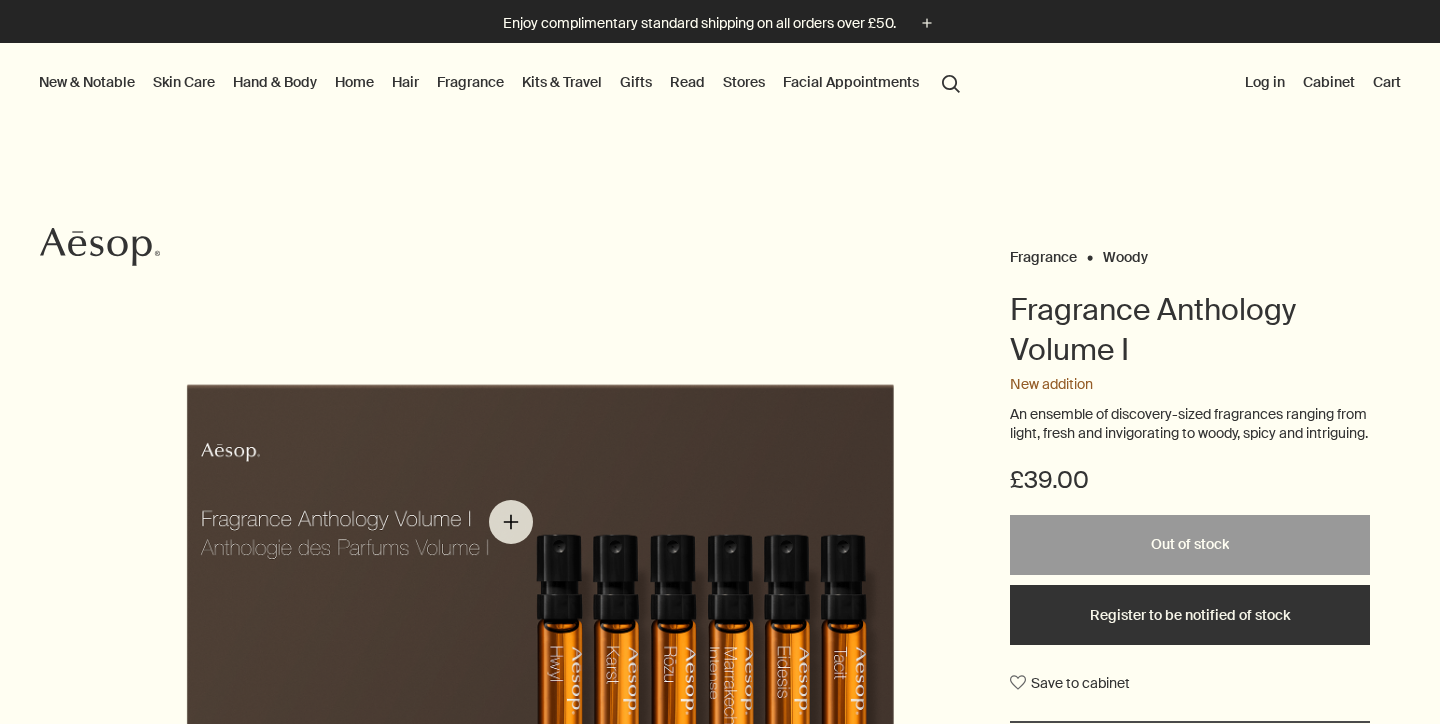 scroll, scrollTop: 0, scrollLeft: 0, axis: both 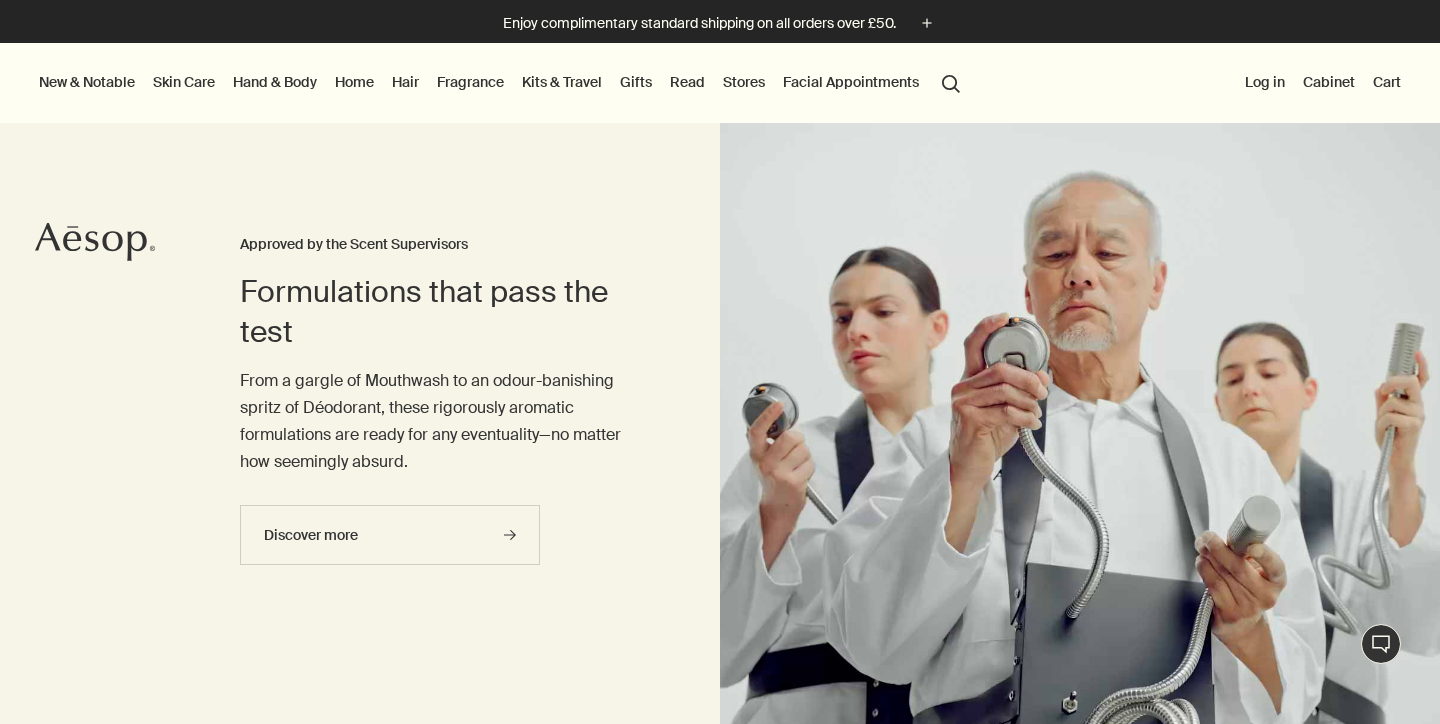 click on "Fragrance" at bounding box center (470, 82) 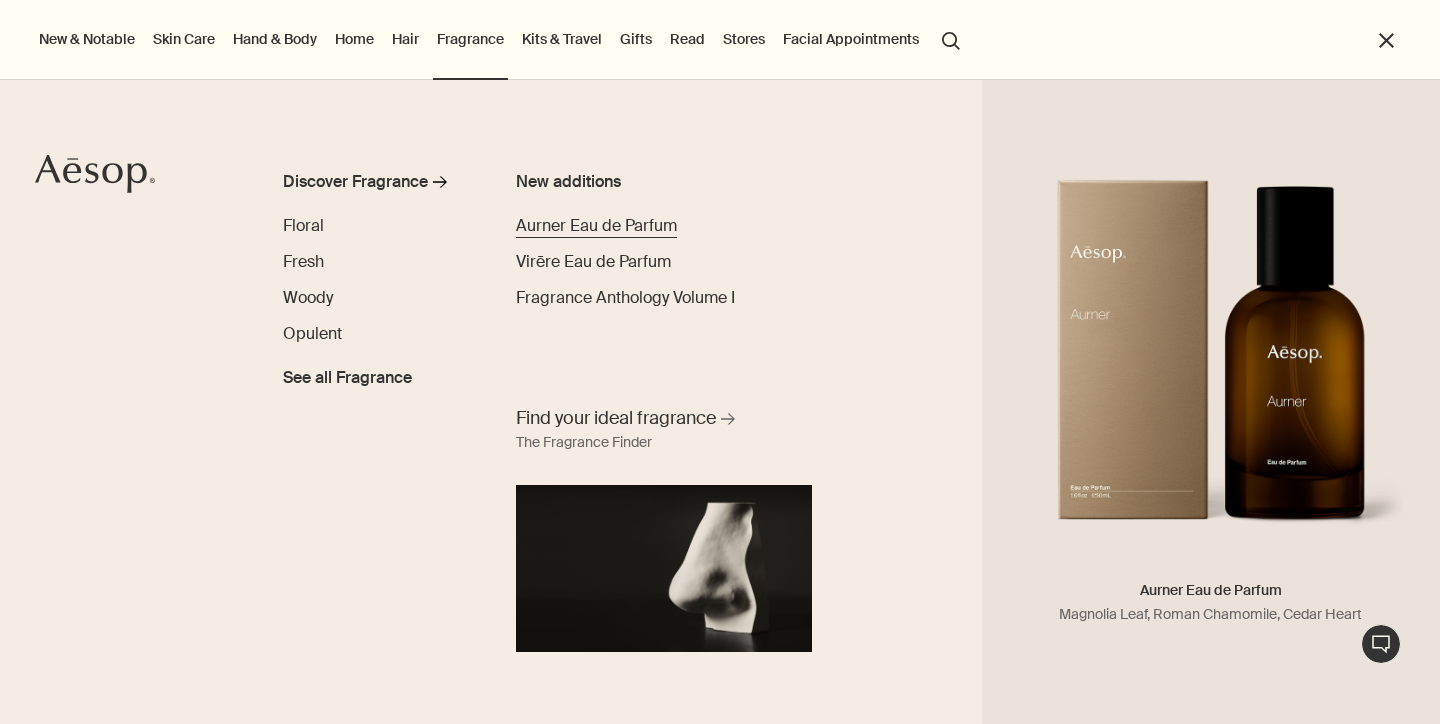 click on "Aurner Eau de Parfum" at bounding box center [596, 225] 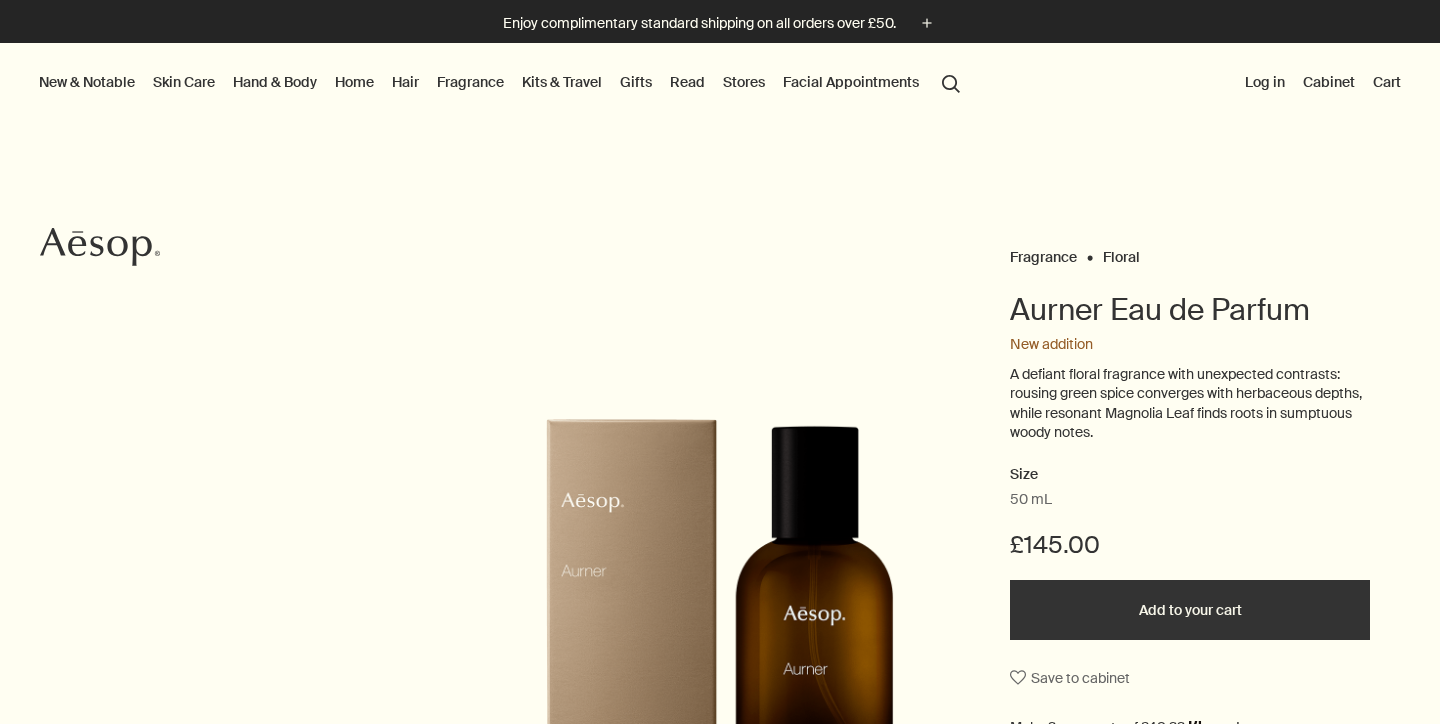 scroll, scrollTop: 0, scrollLeft: 0, axis: both 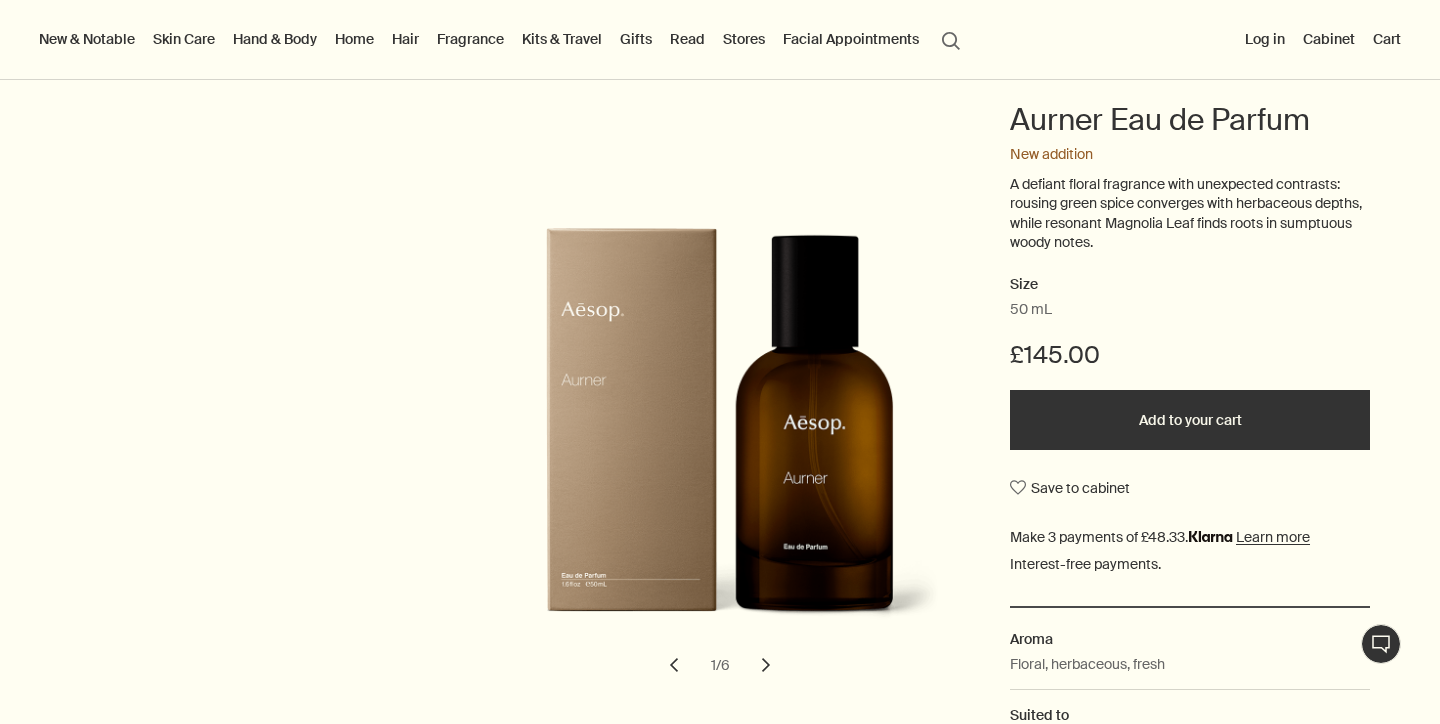 click on "Fragrance" at bounding box center (470, 39) 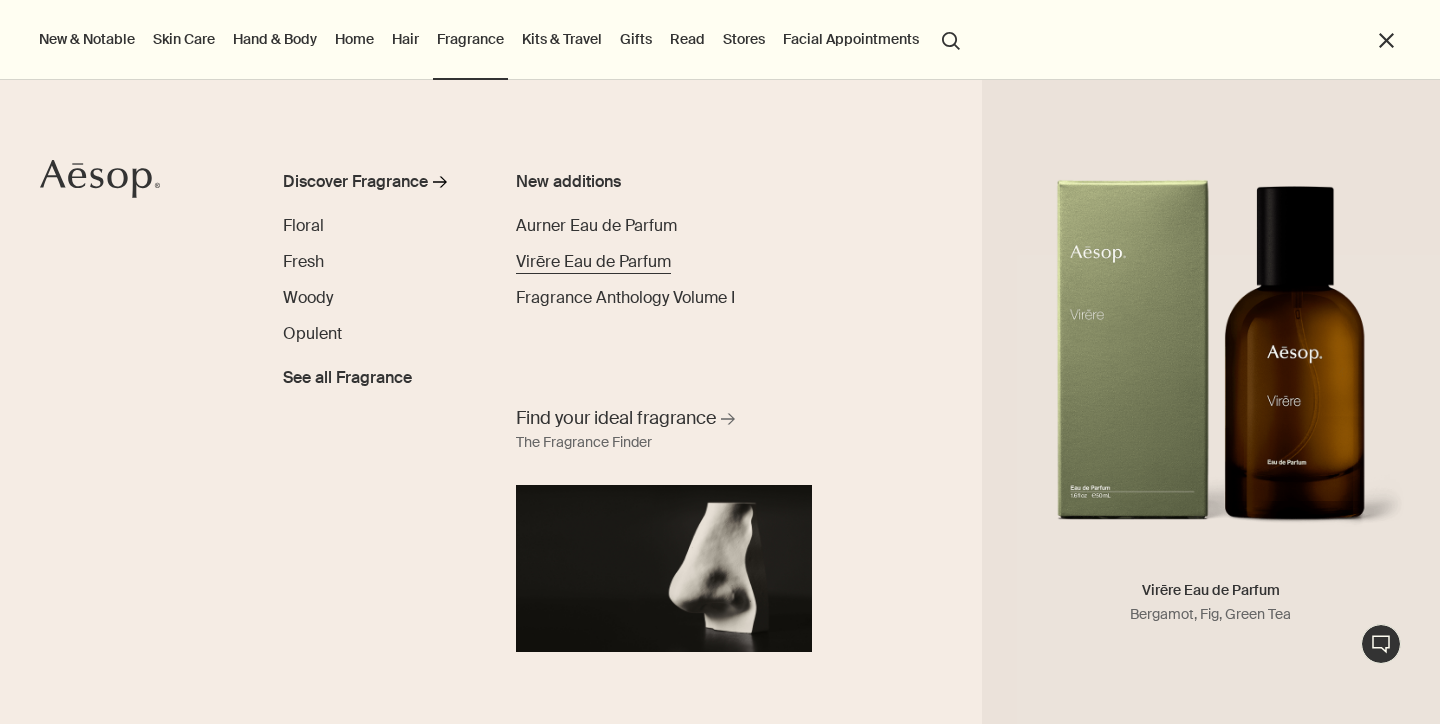 click on "Virēre Eau de Parfum" at bounding box center (593, 261) 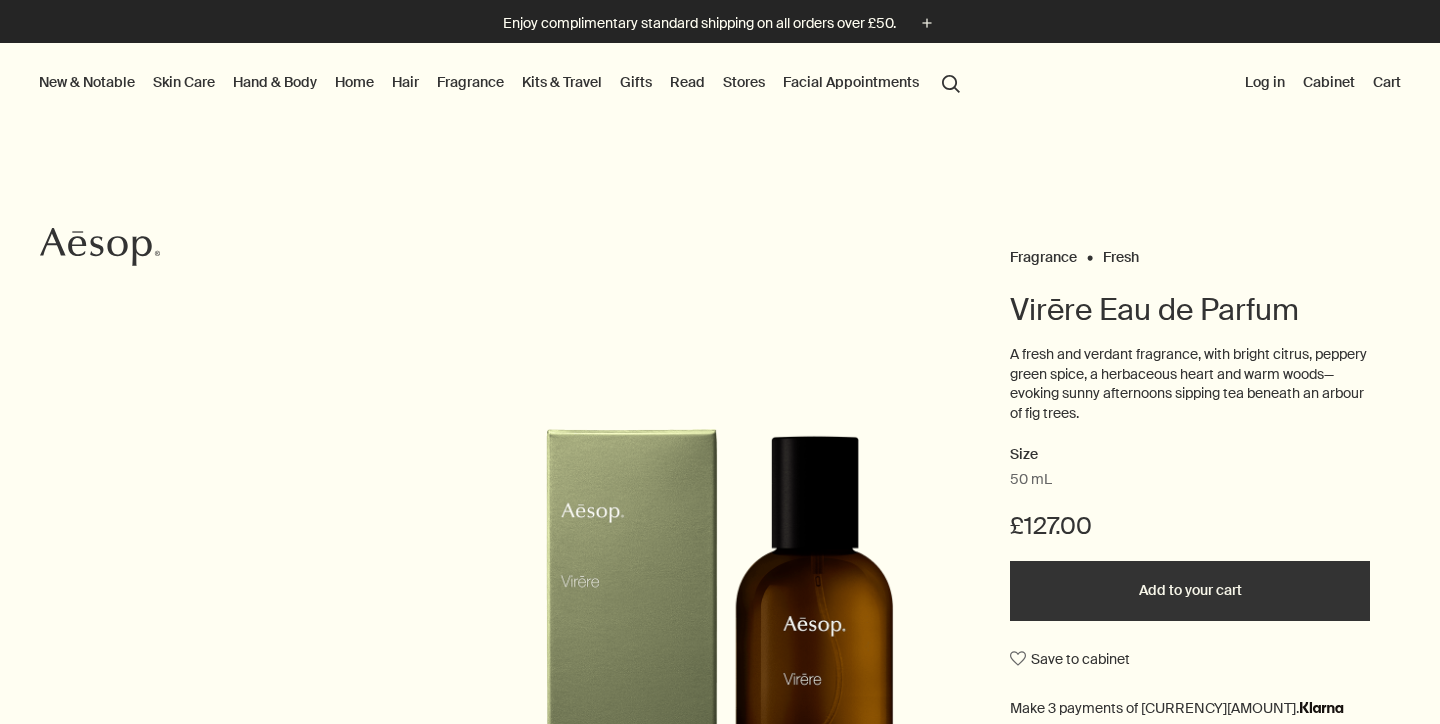scroll, scrollTop: 0, scrollLeft: 0, axis: both 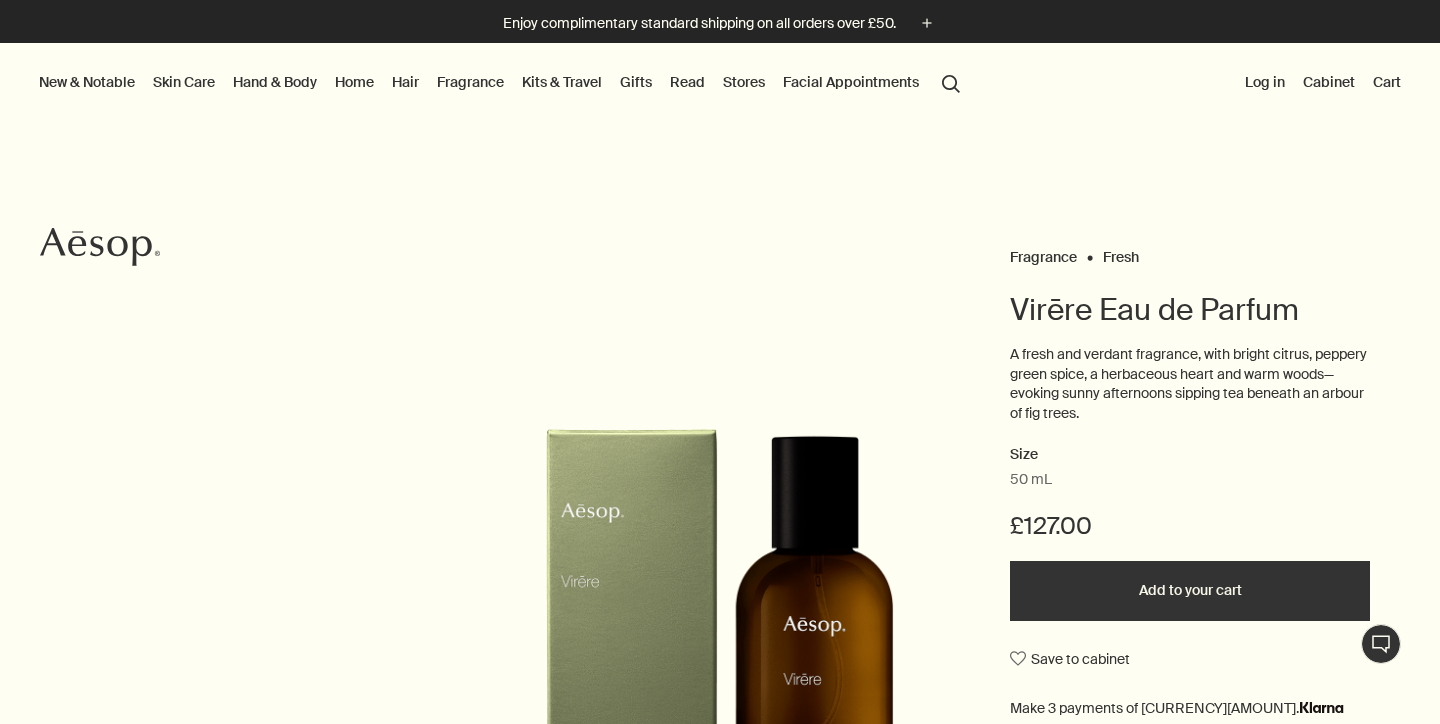 click on "Fragrance" at bounding box center (470, 82) 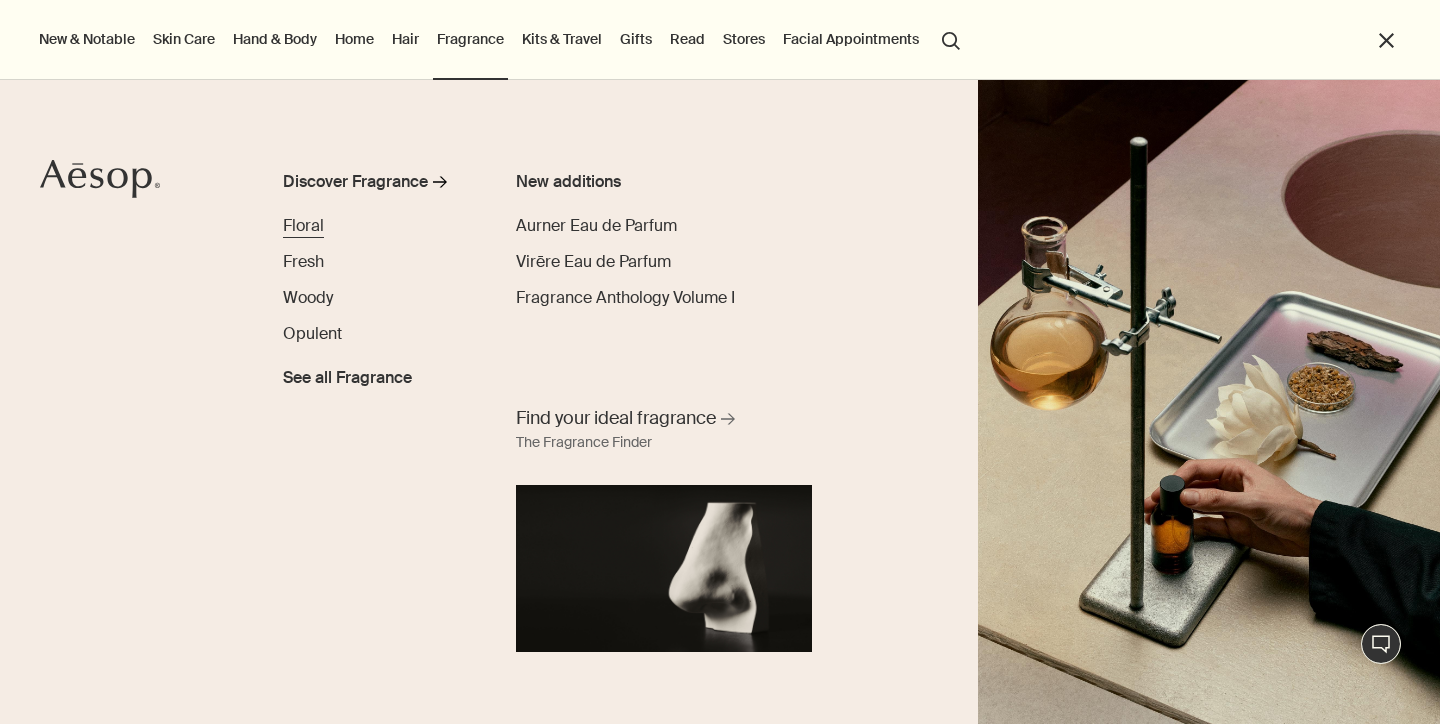 click on "Floral" at bounding box center [303, 225] 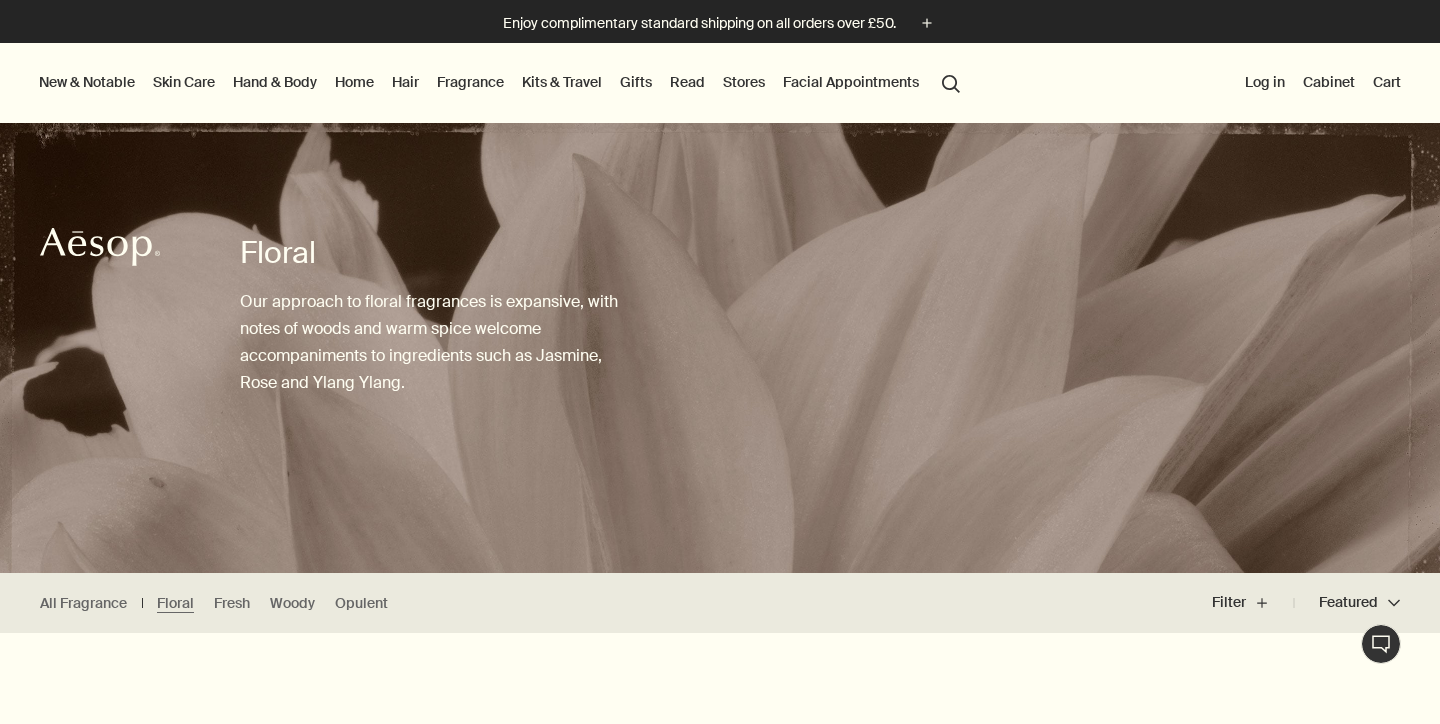 scroll, scrollTop: 0, scrollLeft: 0, axis: both 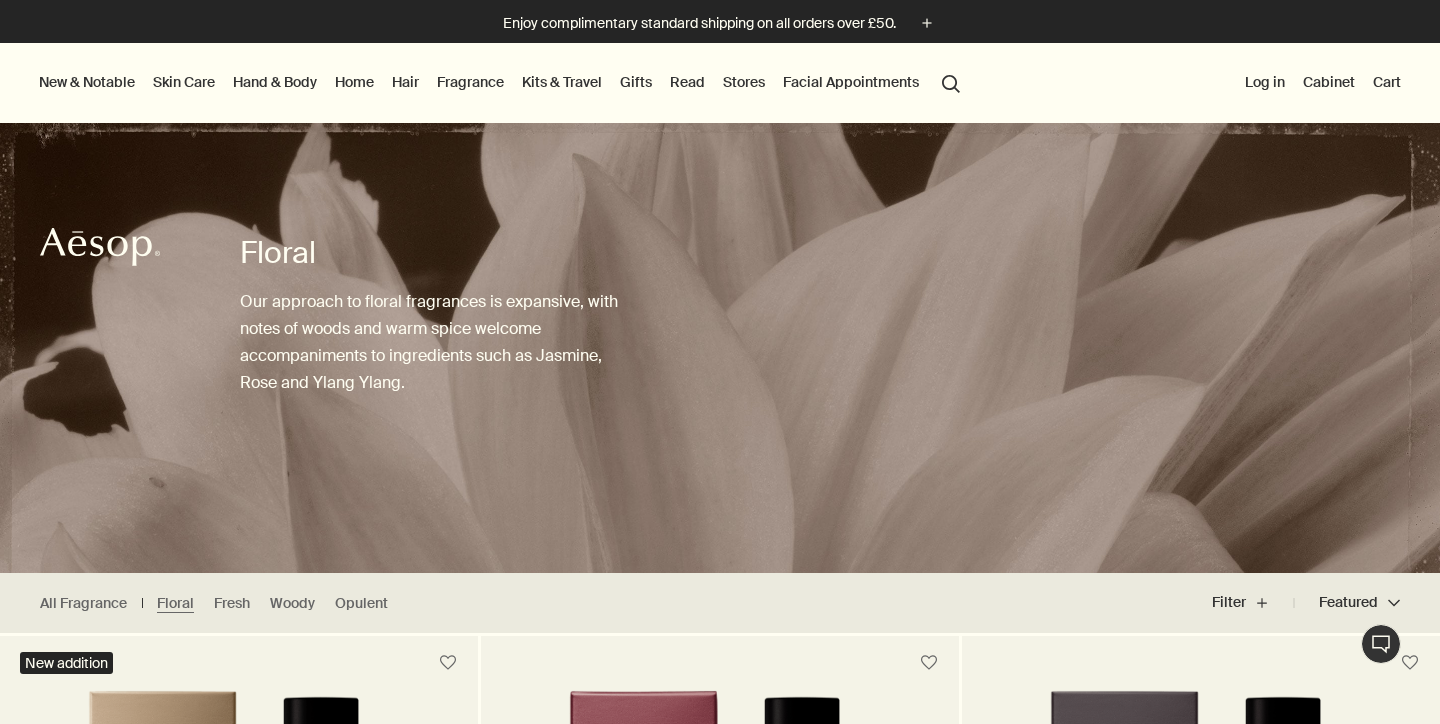 click on "Fragrance" at bounding box center (470, 82) 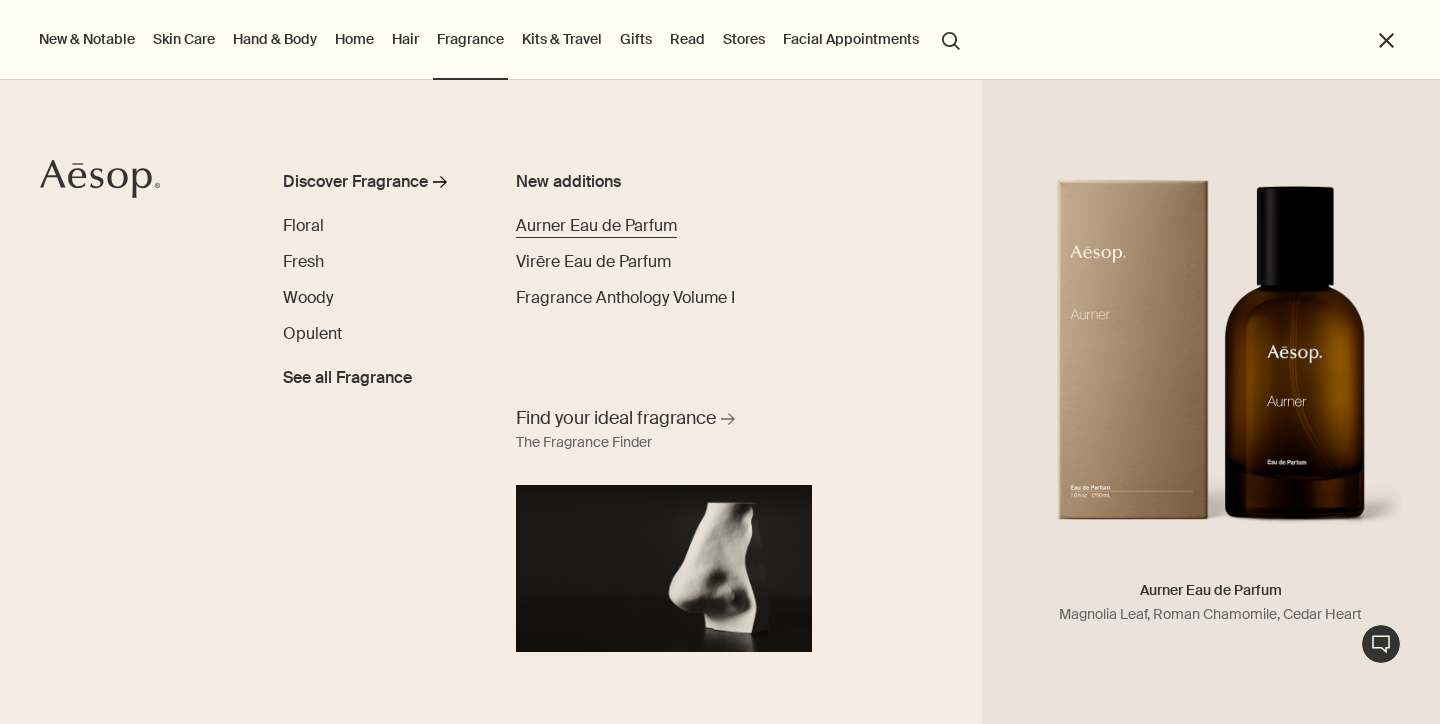 scroll, scrollTop: 0, scrollLeft: 0, axis: both 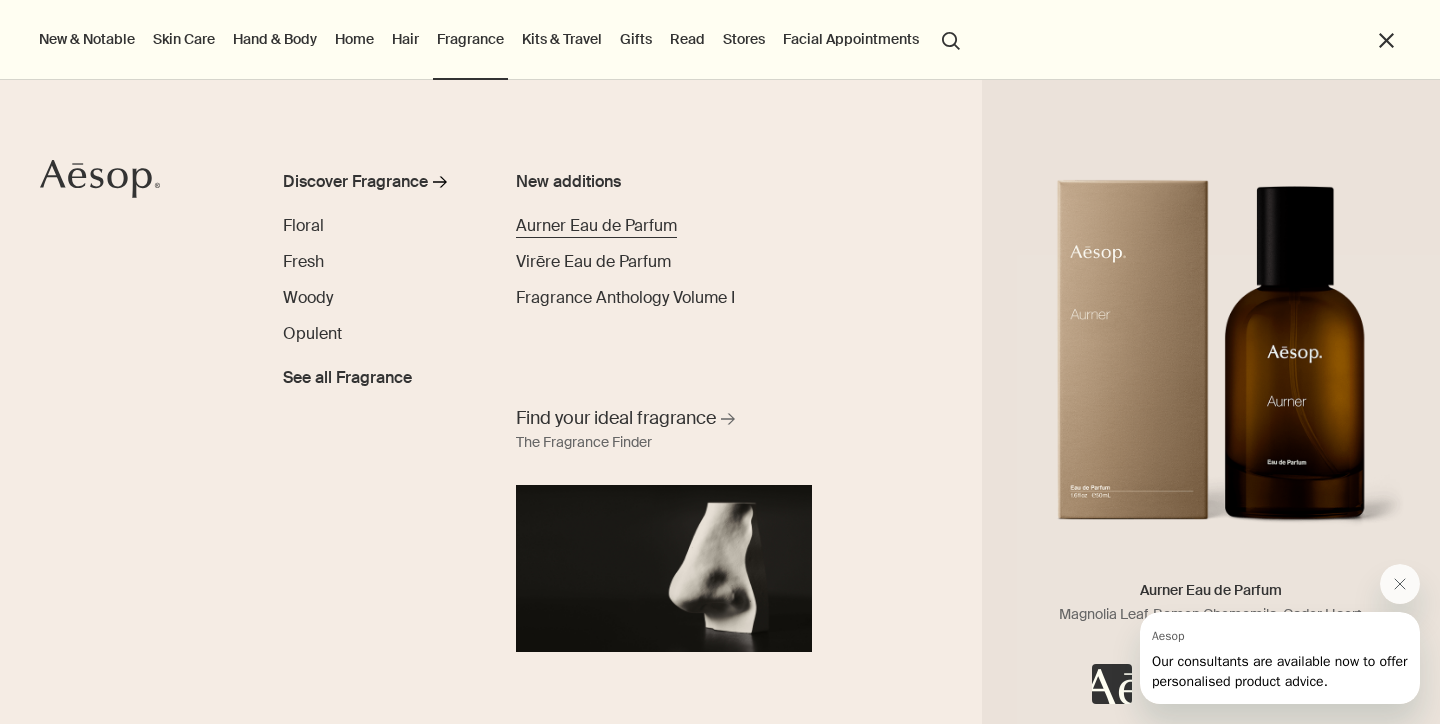 click on "Aurner Eau de Parfum" at bounding box center (596, 225) 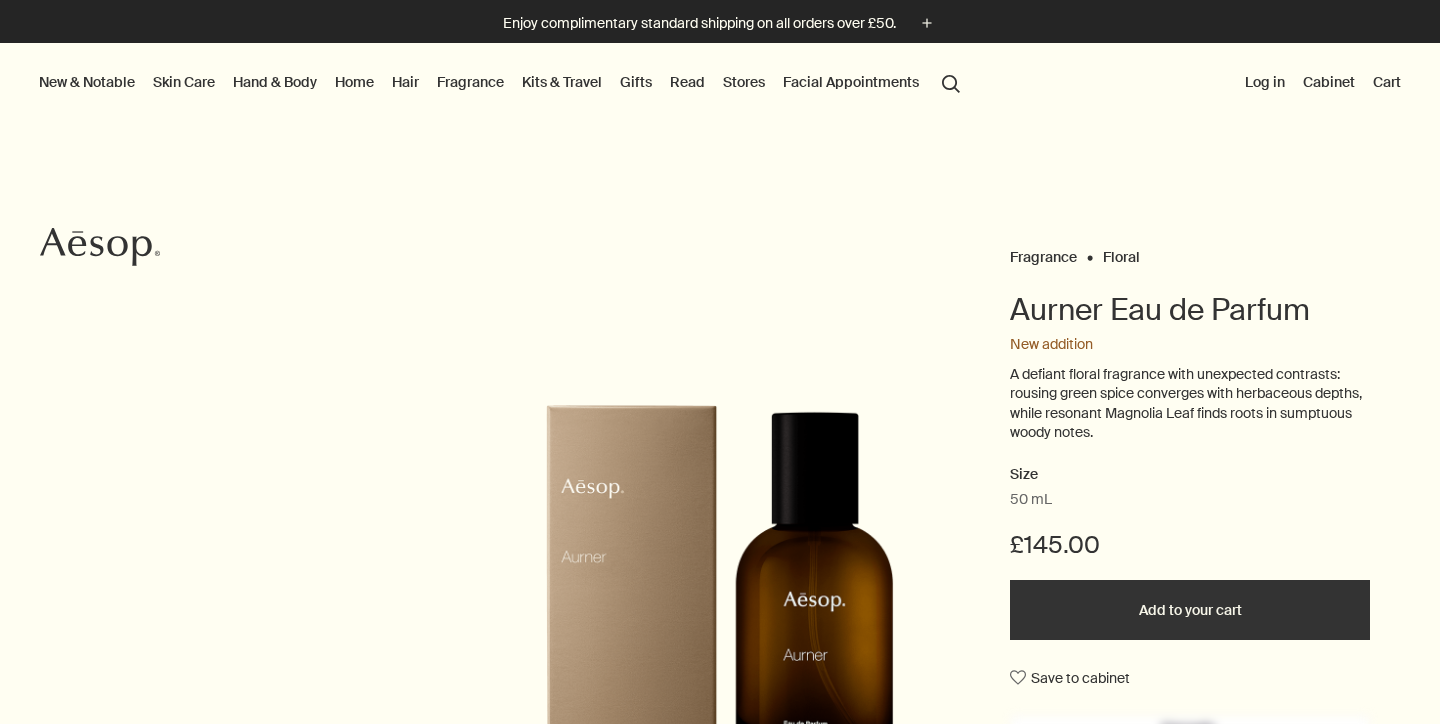 scroll, scrollTop: 0, scrollLeft: 0, axis: both 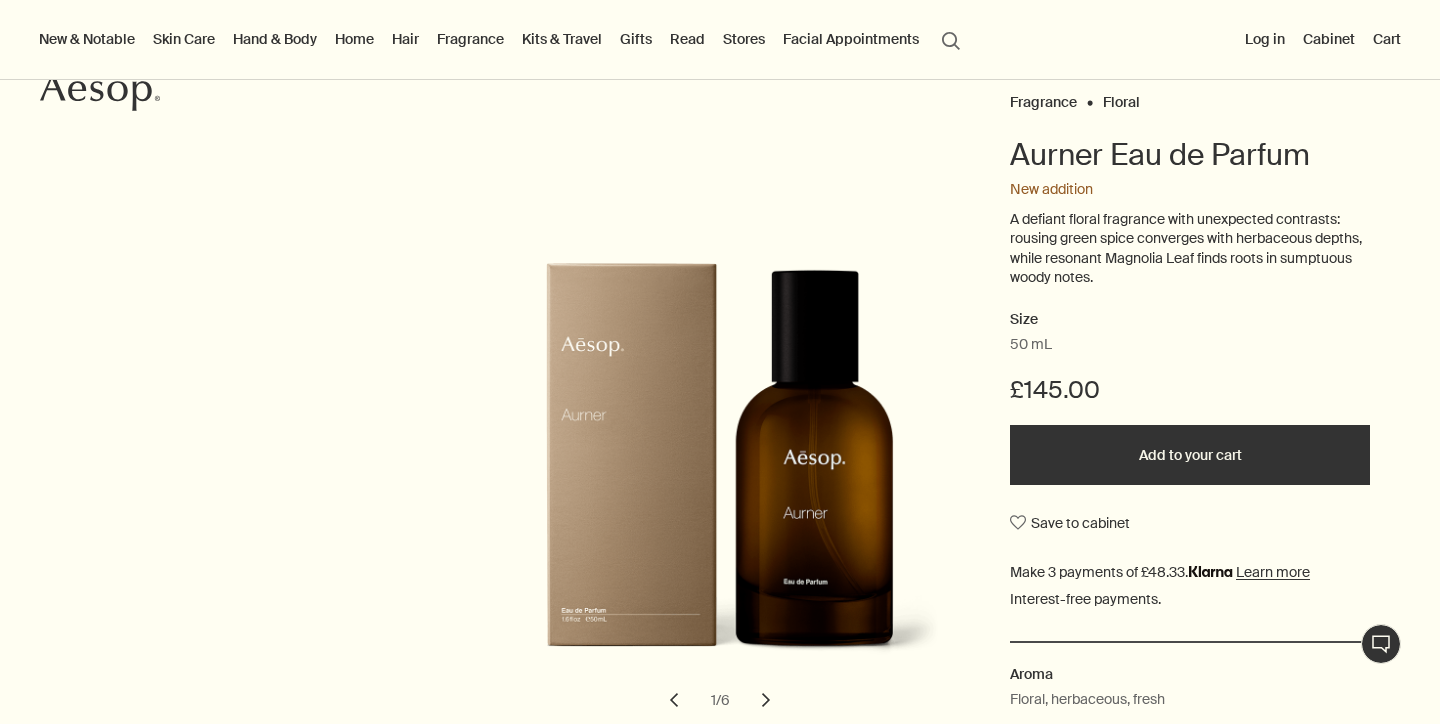 click on "Add to your cart" at bounding box center (1190, 455) 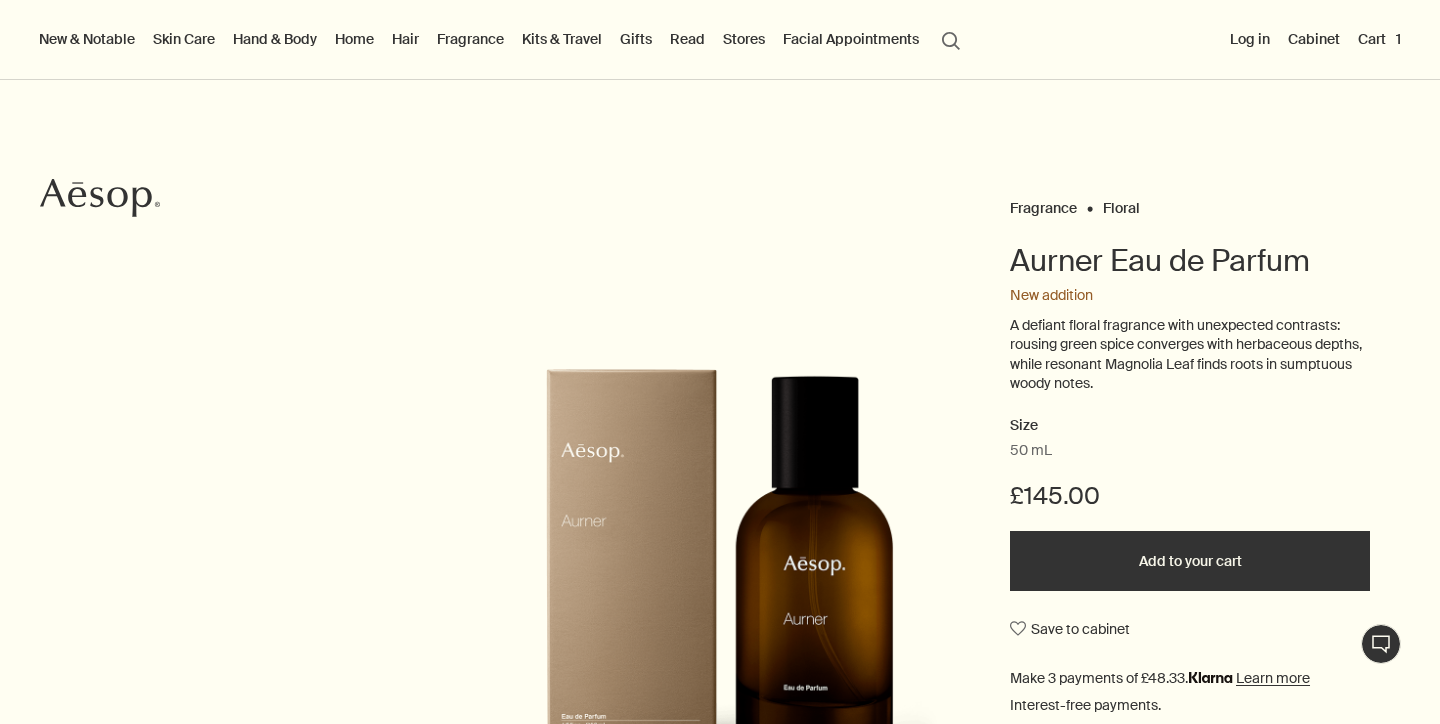 scroll, scrollTop: 0, scrollLeft: 0, axis: both 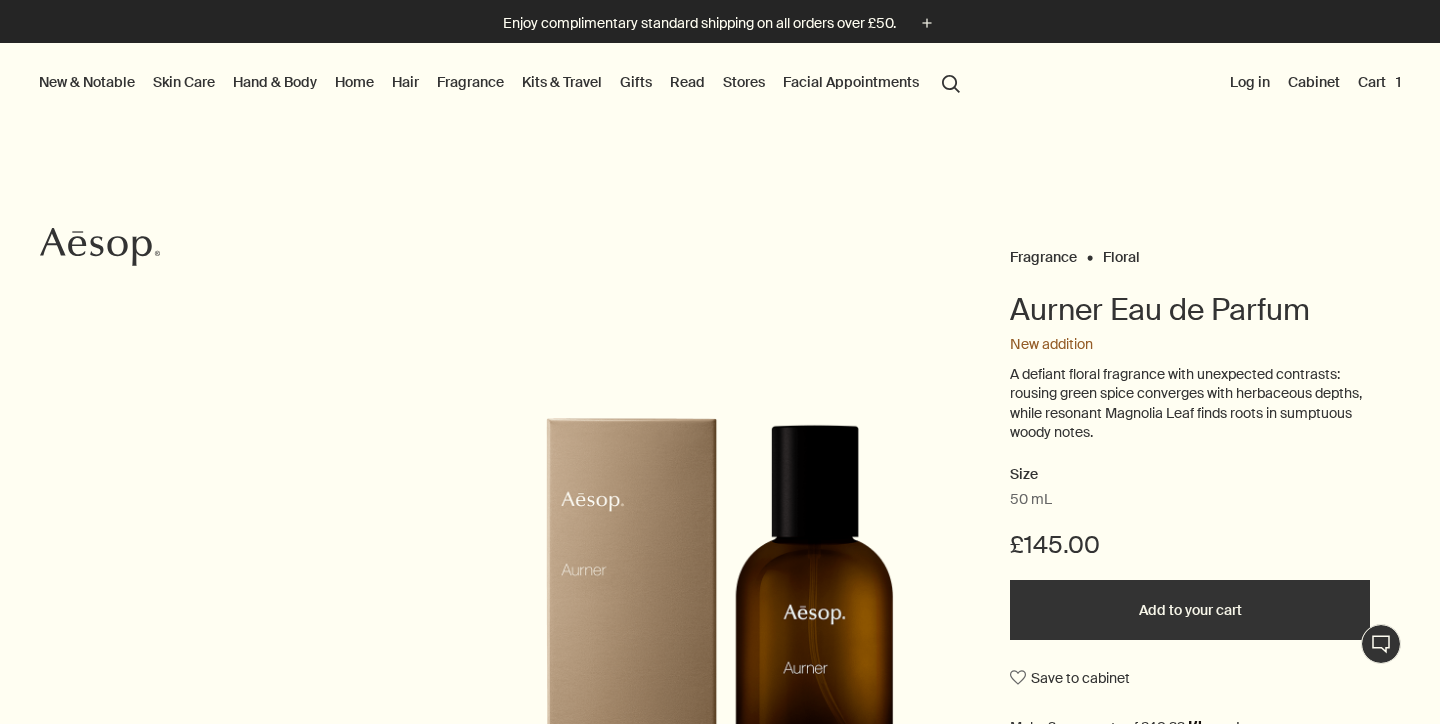 click on "Log in" at bounding box center [1250, 82] 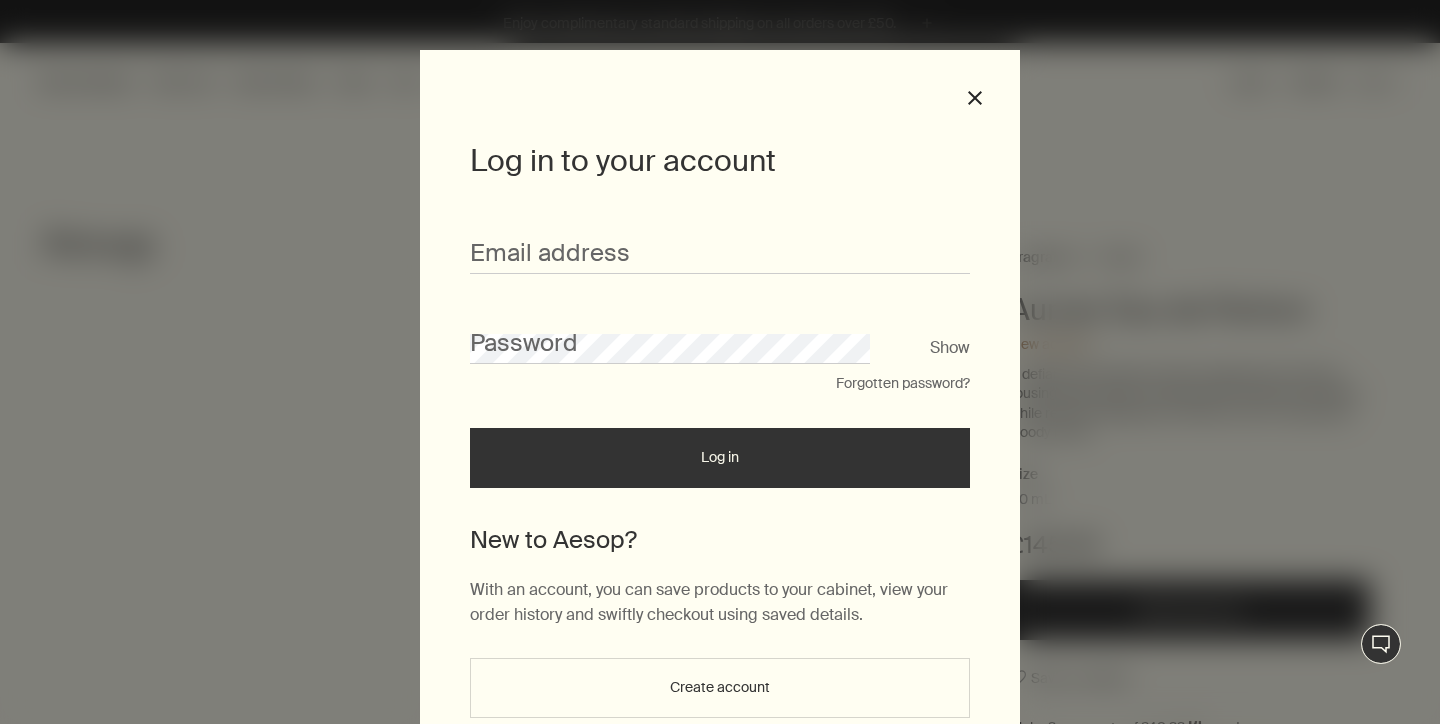 scroll, scrollTop: 101, scrollLeft: 0, axis: vertical 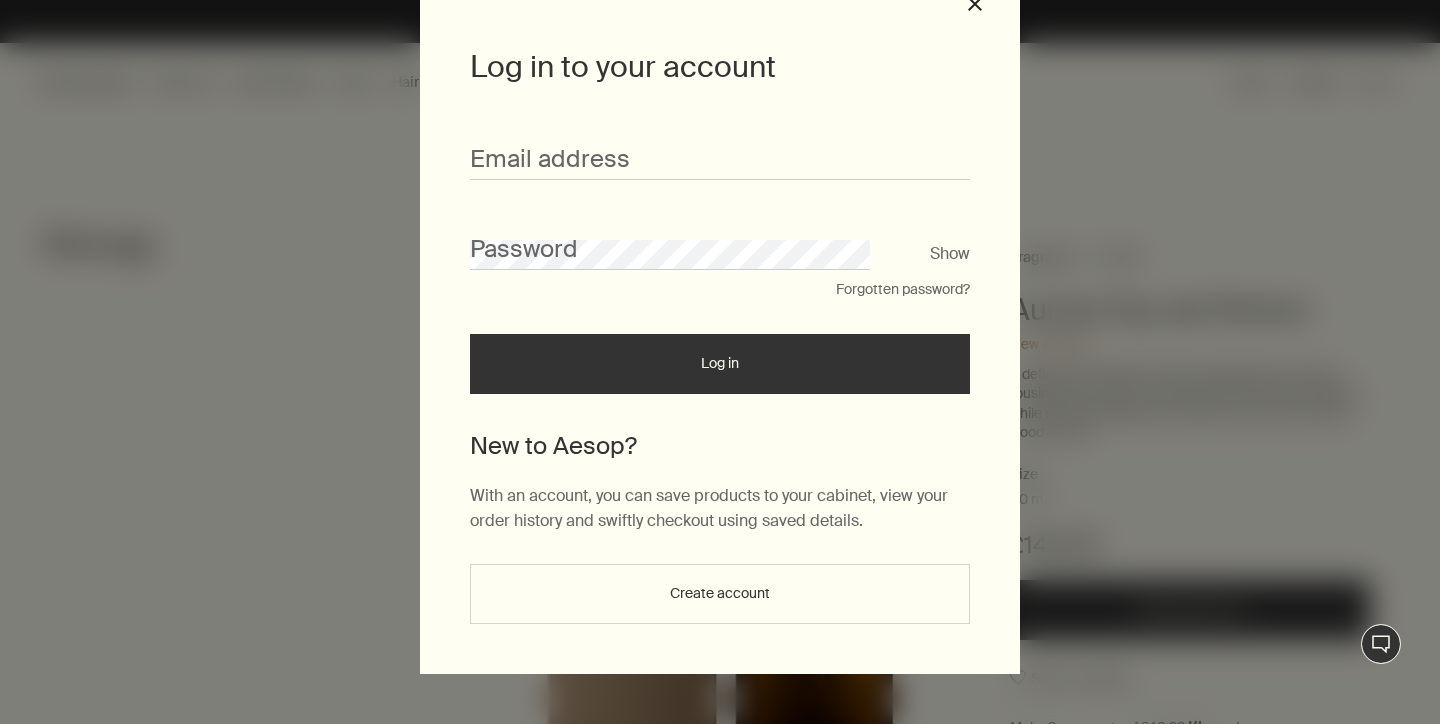 click on "Create account" at bounding box center [720, 594] 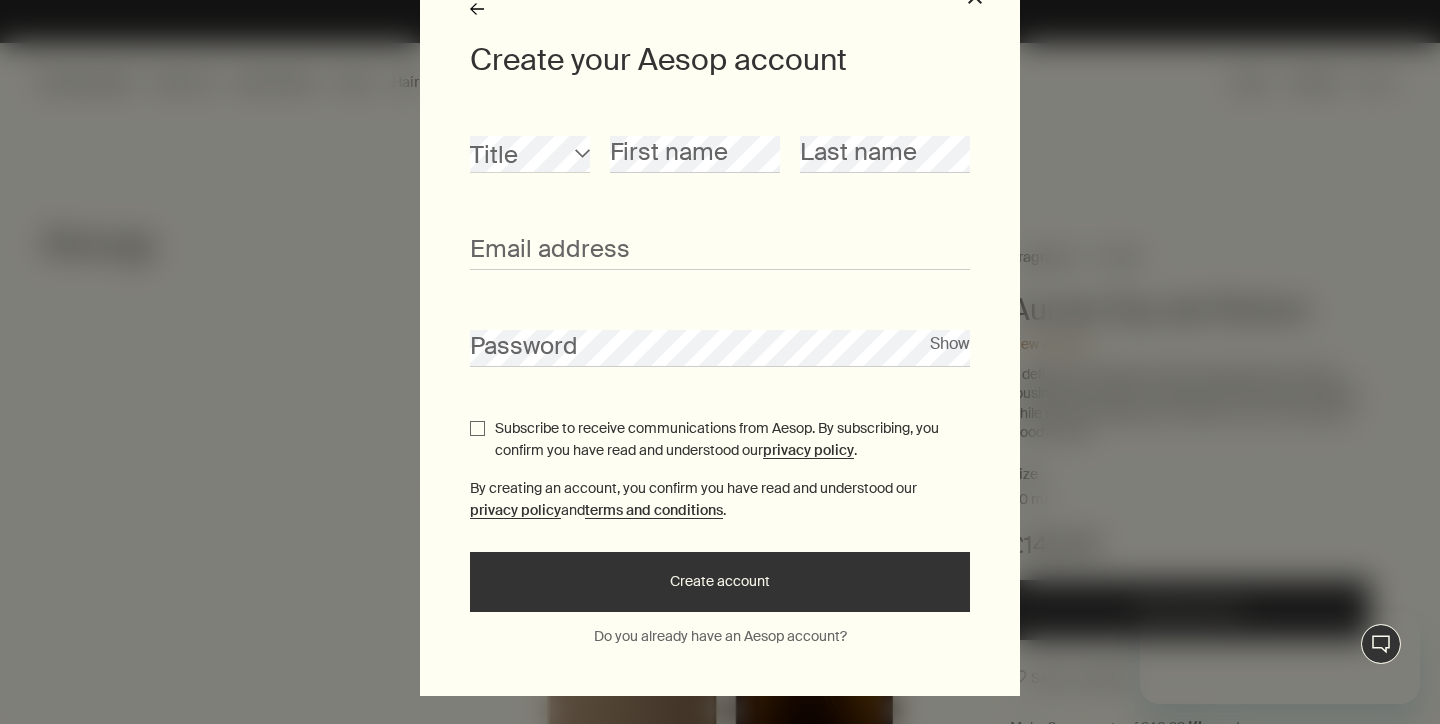 scroll, scrollTop: 0, scrollLeft: 0, axis: both 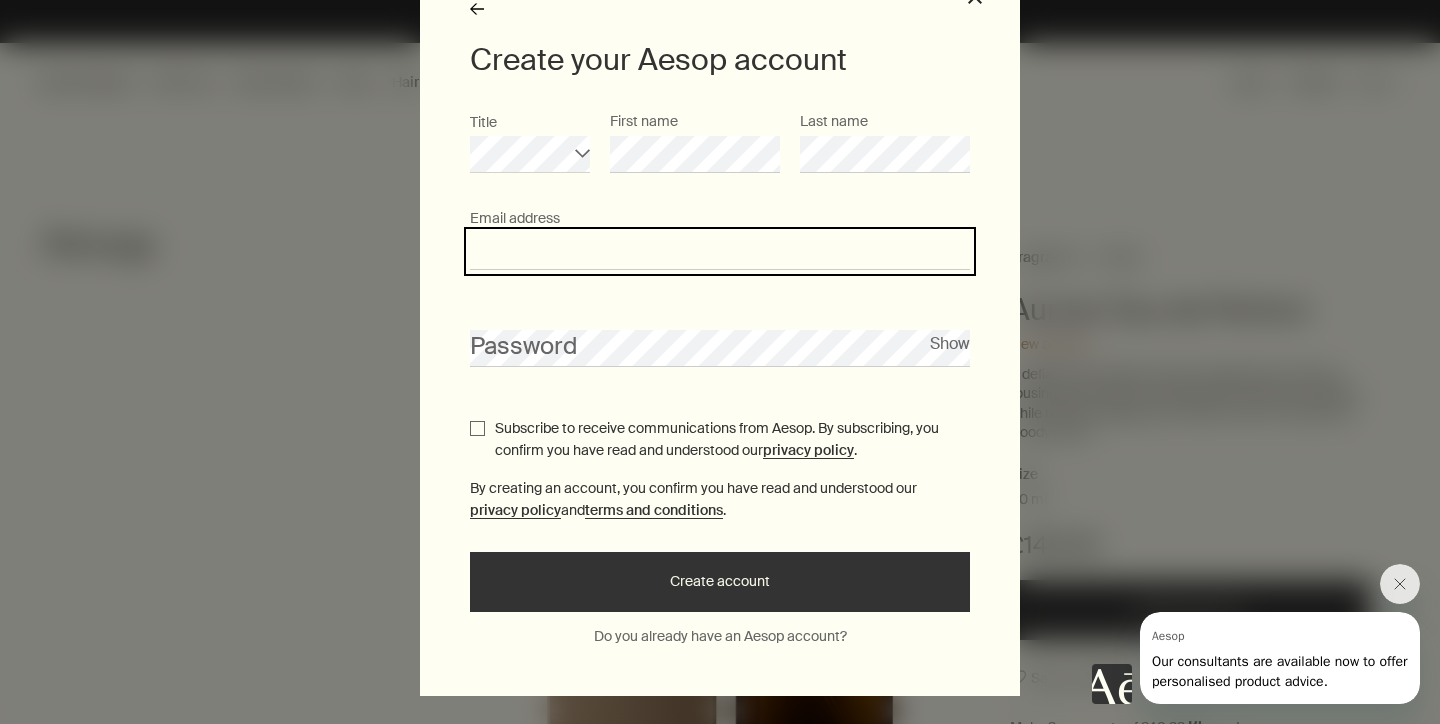 click on "Email address" at bounding box center [720, 251] 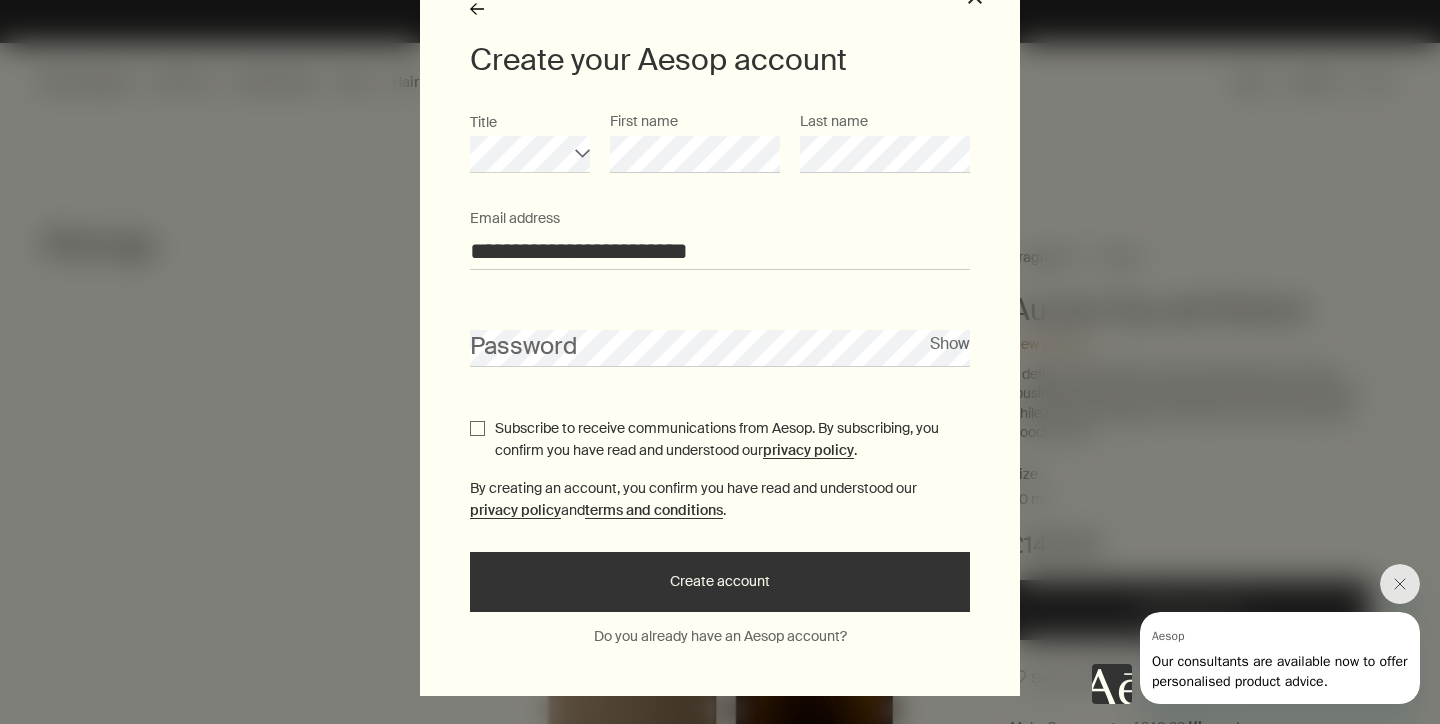 type on "**********" 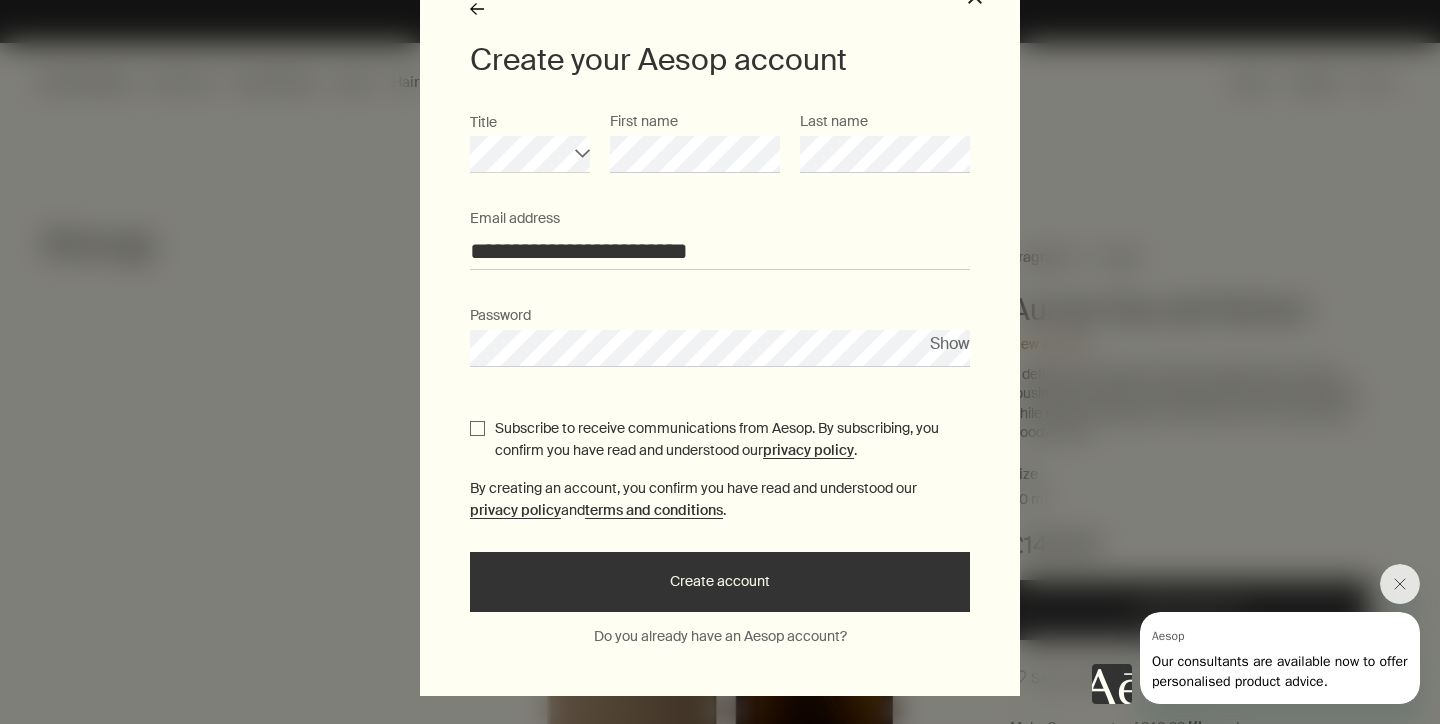 click on "Create account" at bounding box center [720, 582] 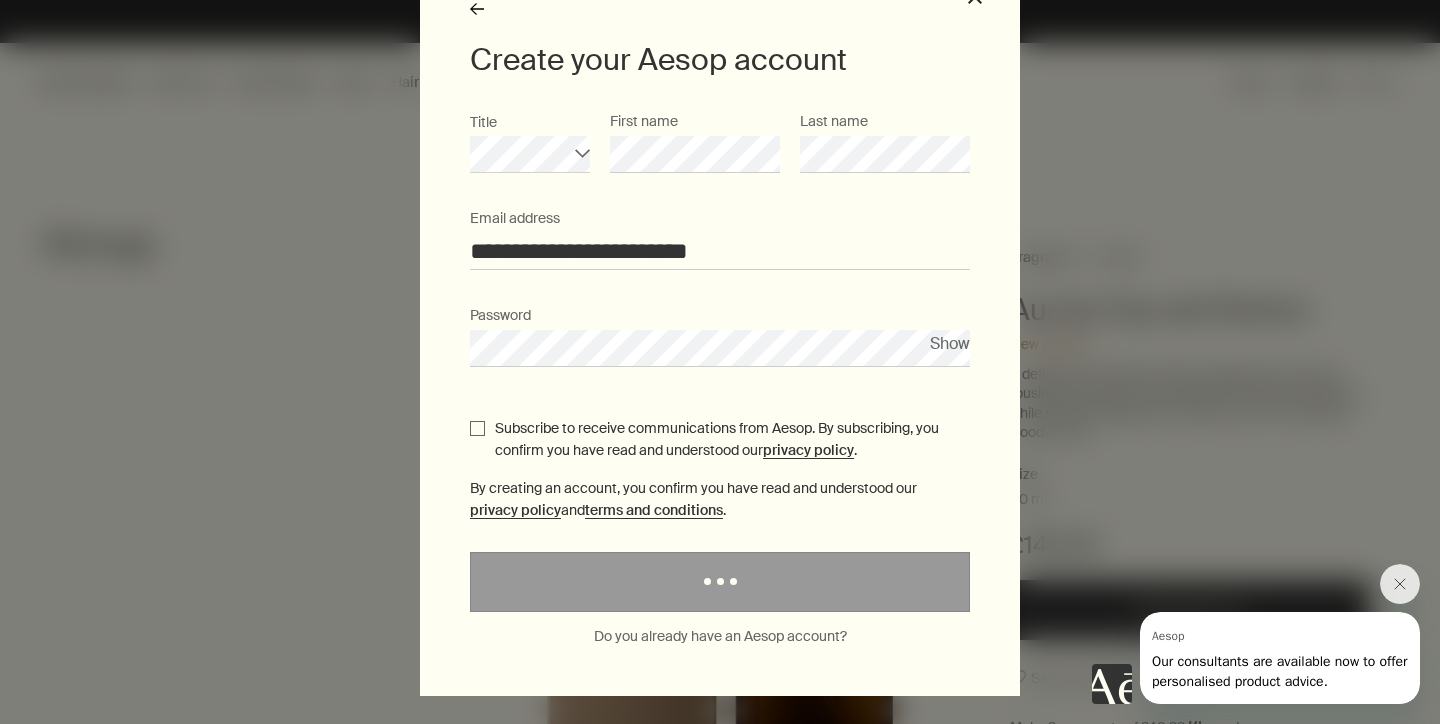 scroll, scrollTop: 0, scrollLeft: 0, axis: both 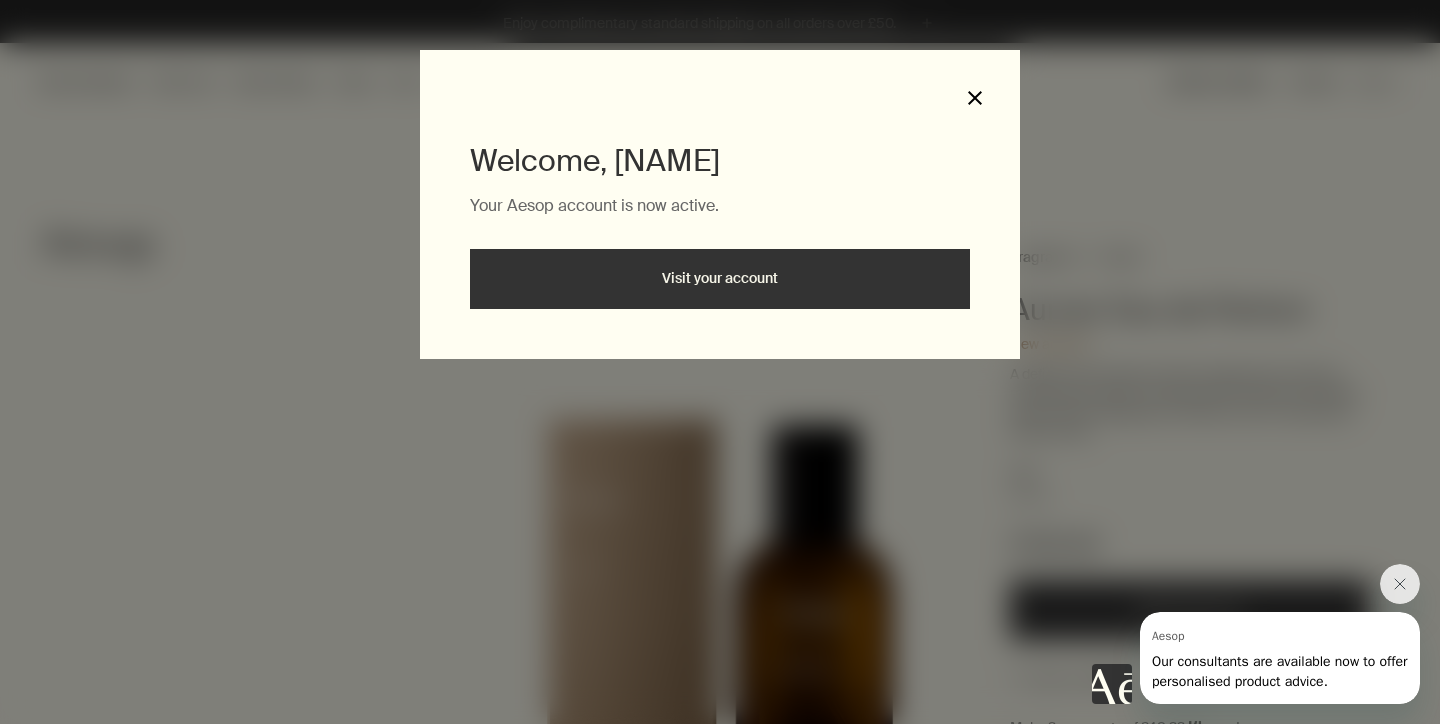 click on "close" at bounding box center [975, 98] 